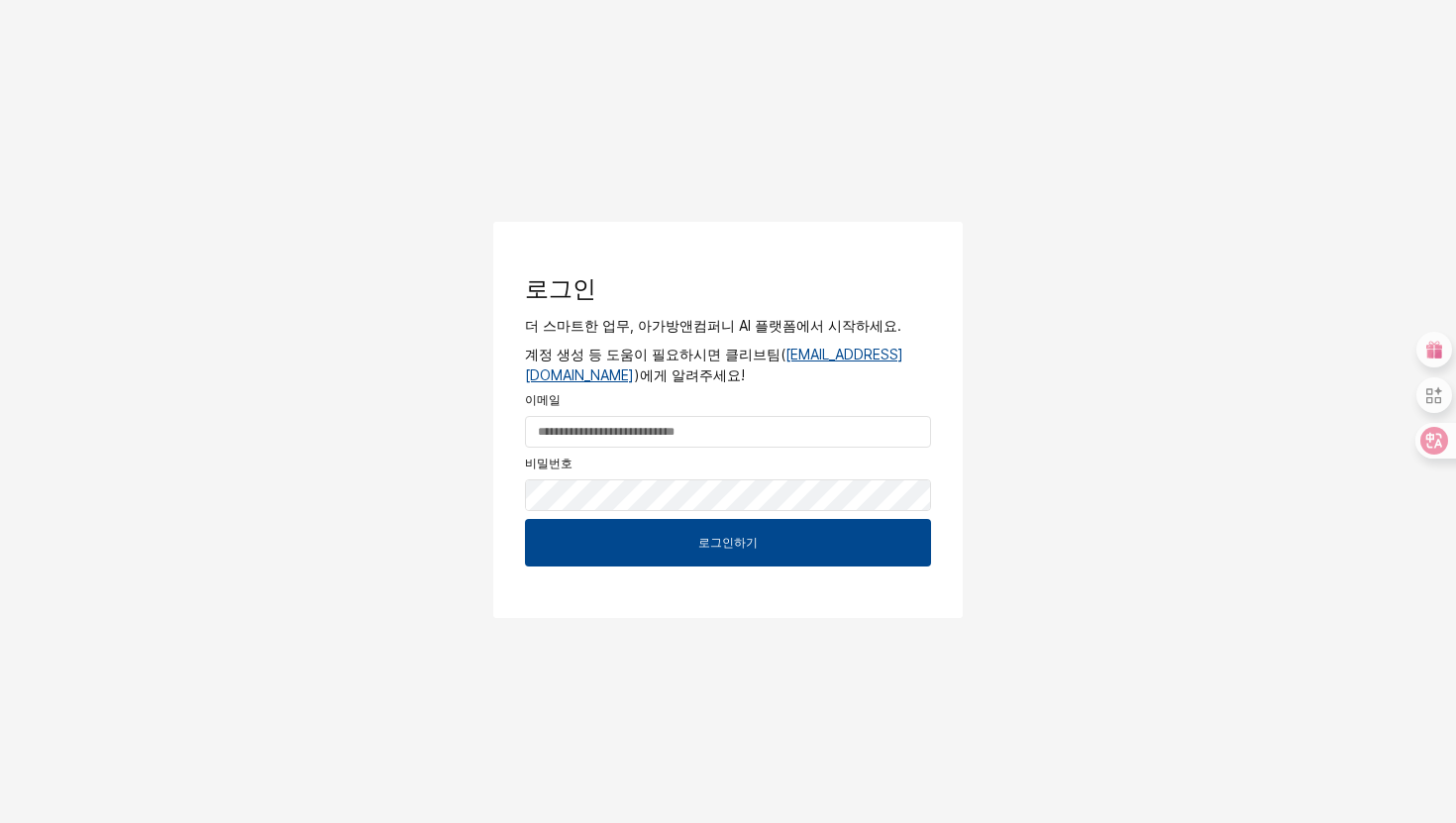 scroll, scrollTop: 0, scrollLeft: 0, axis: both 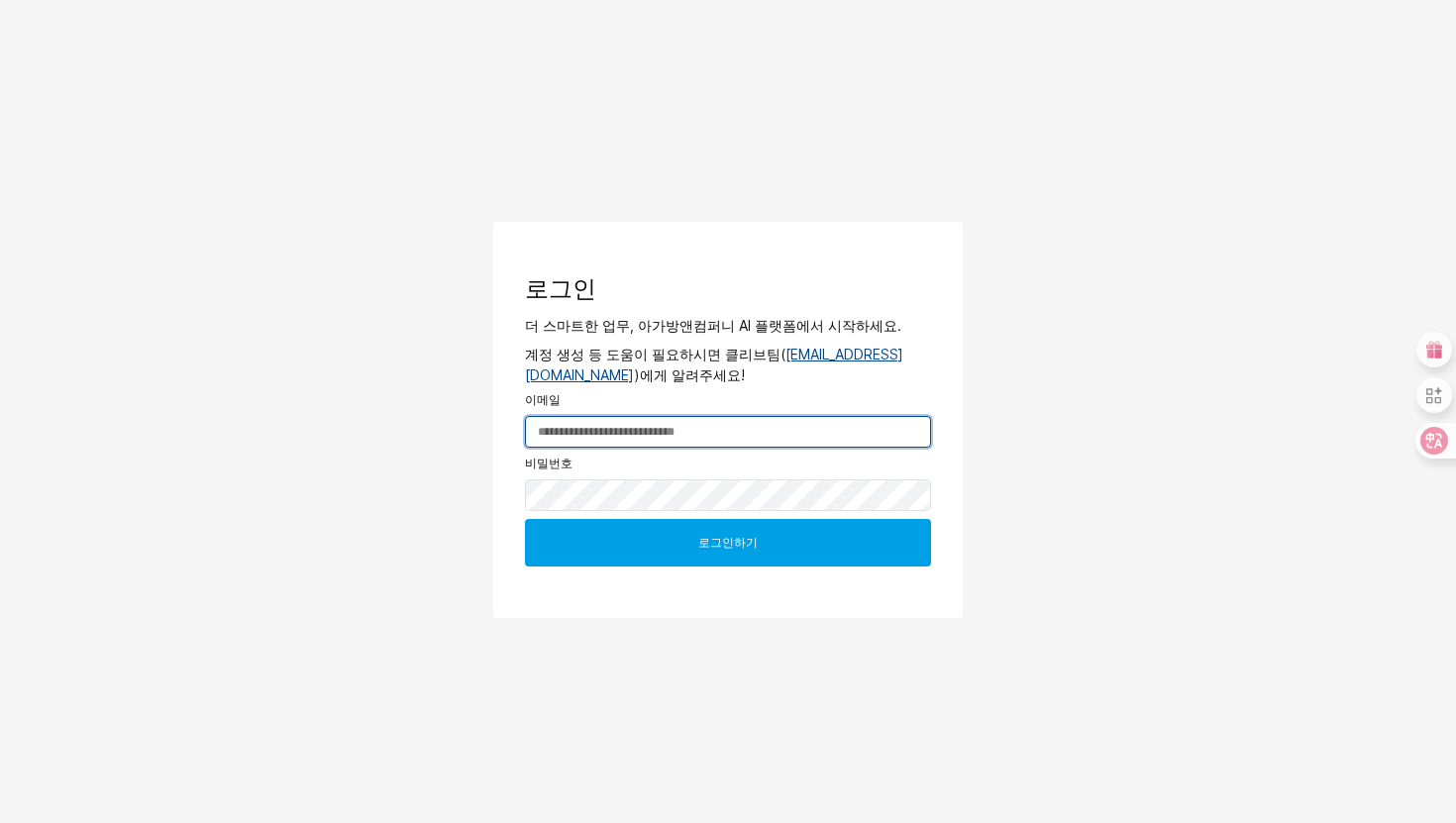 type on "**********" 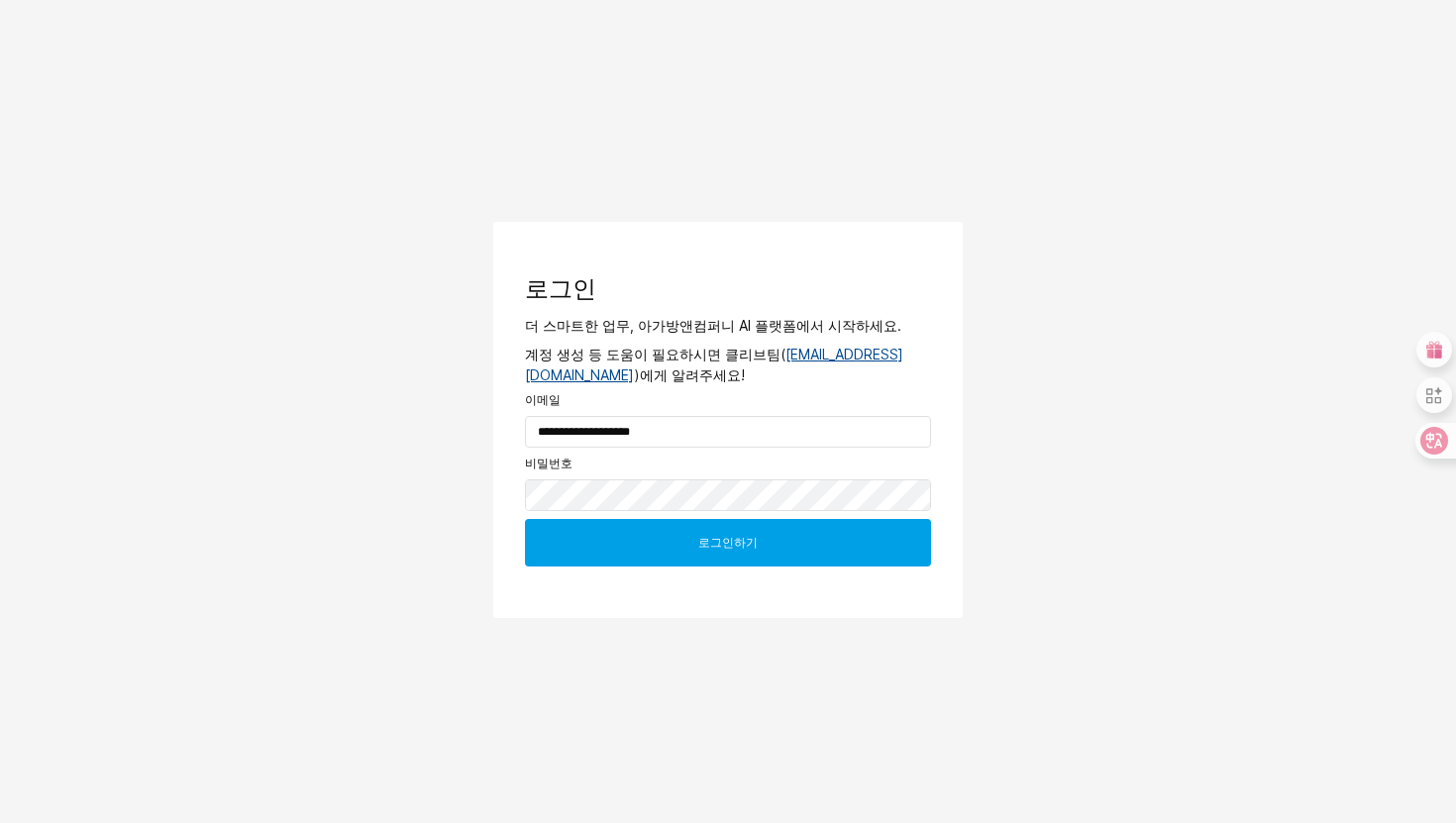 click on "로그인하기" at bounding box center (728, 543) 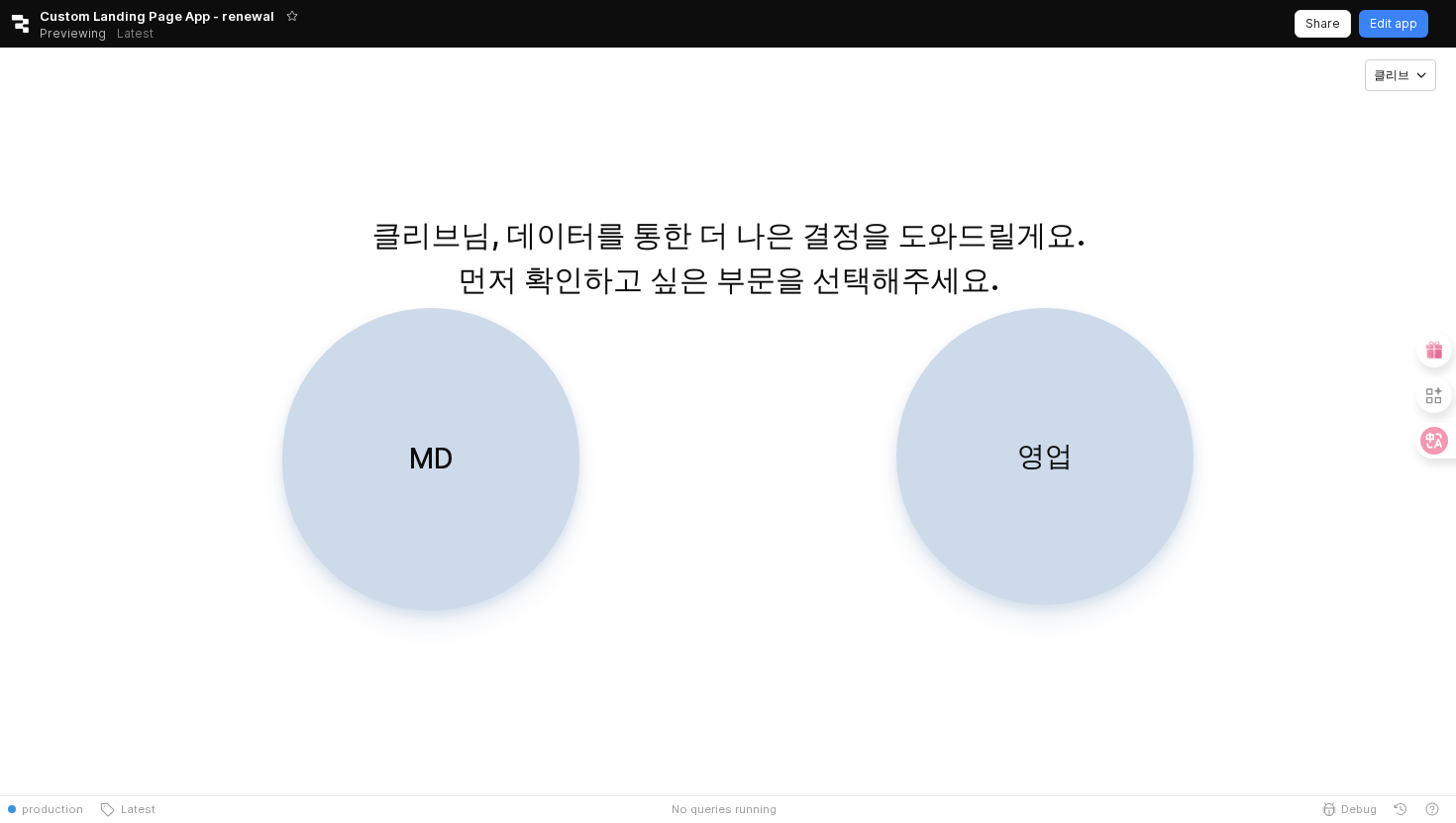 scroll, scrollTop: 0, scrollLeft: 0, axis: both 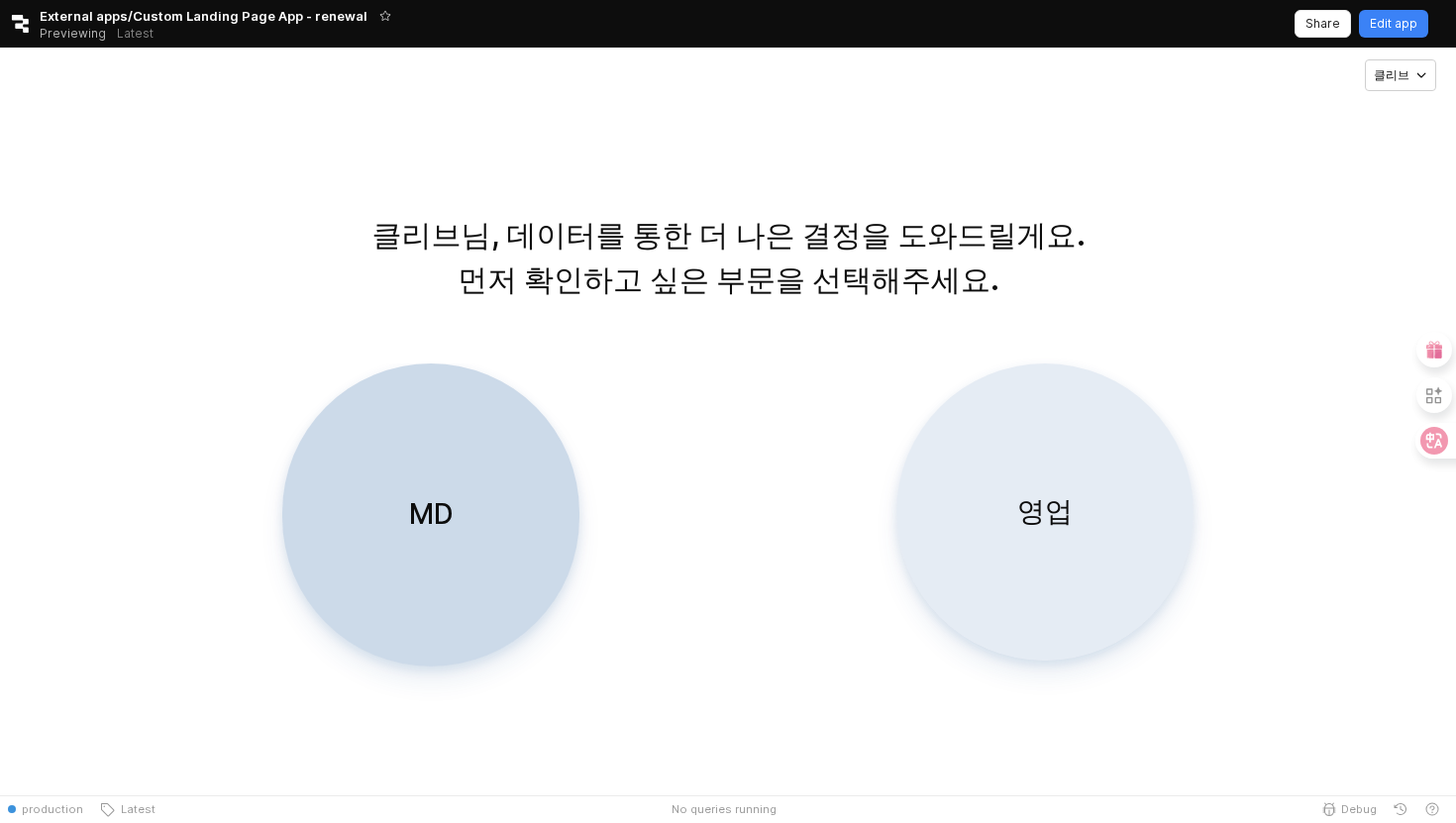 click on "영업" at bounding box center (1045, 512) 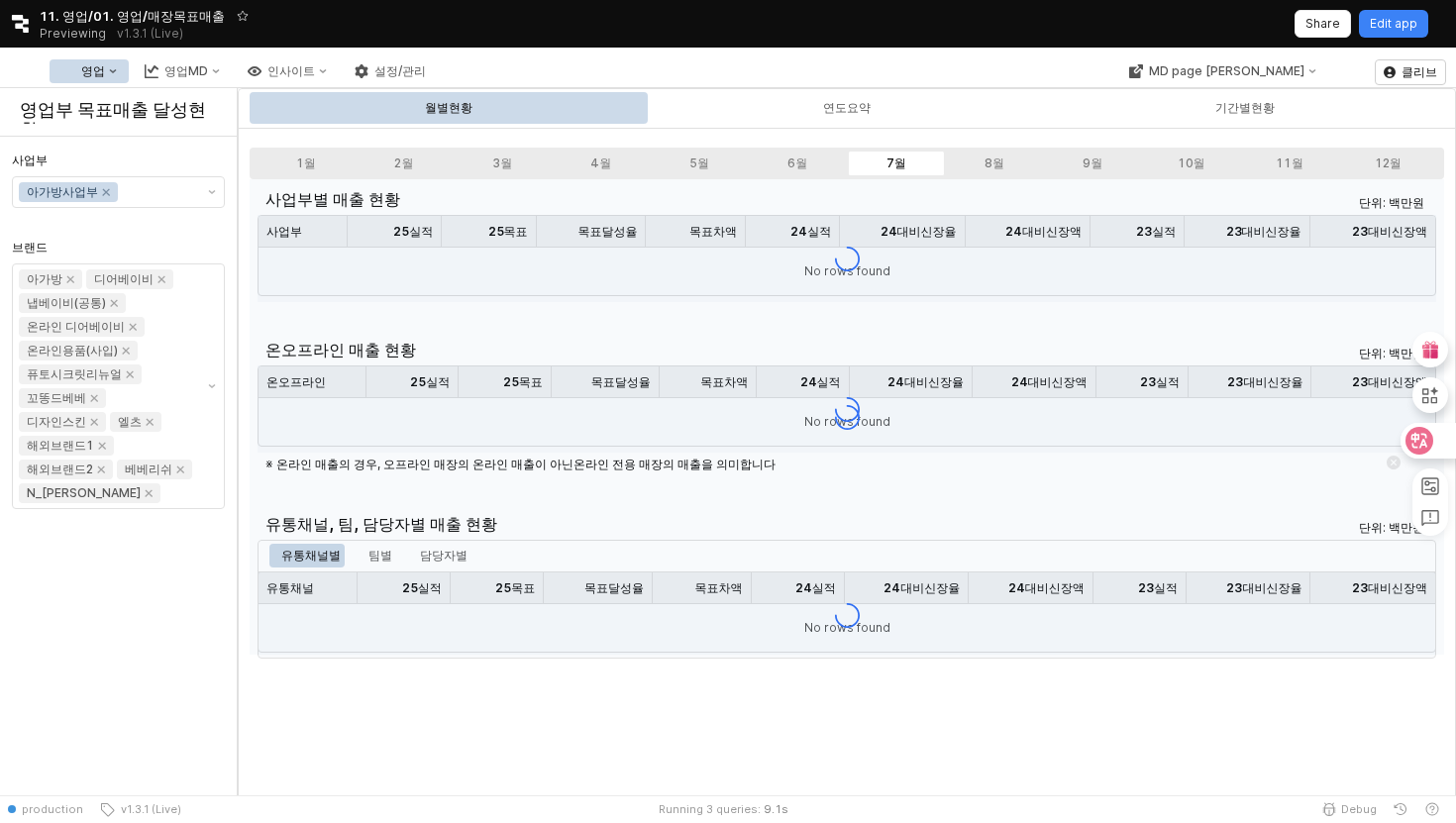 click 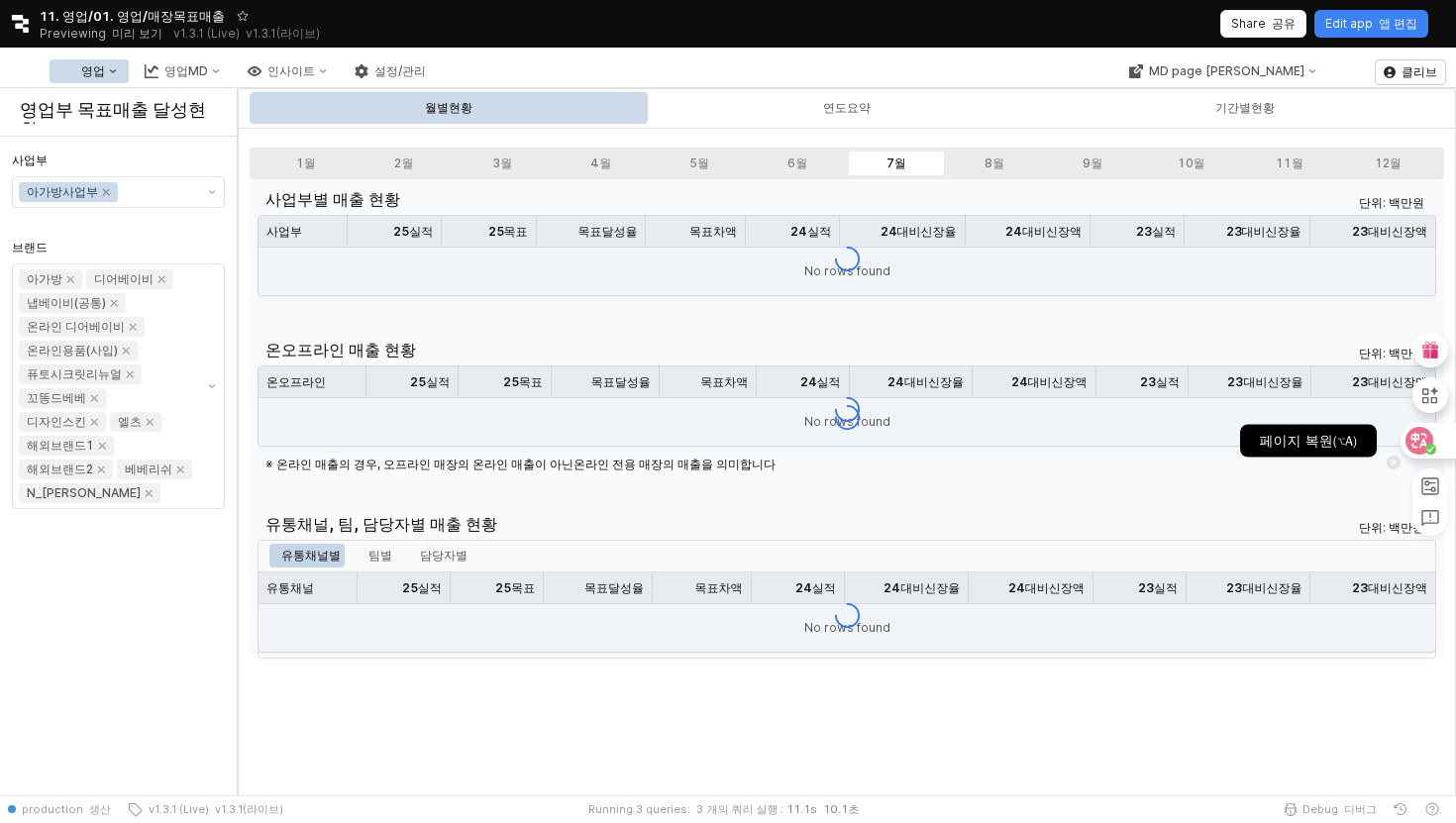 click 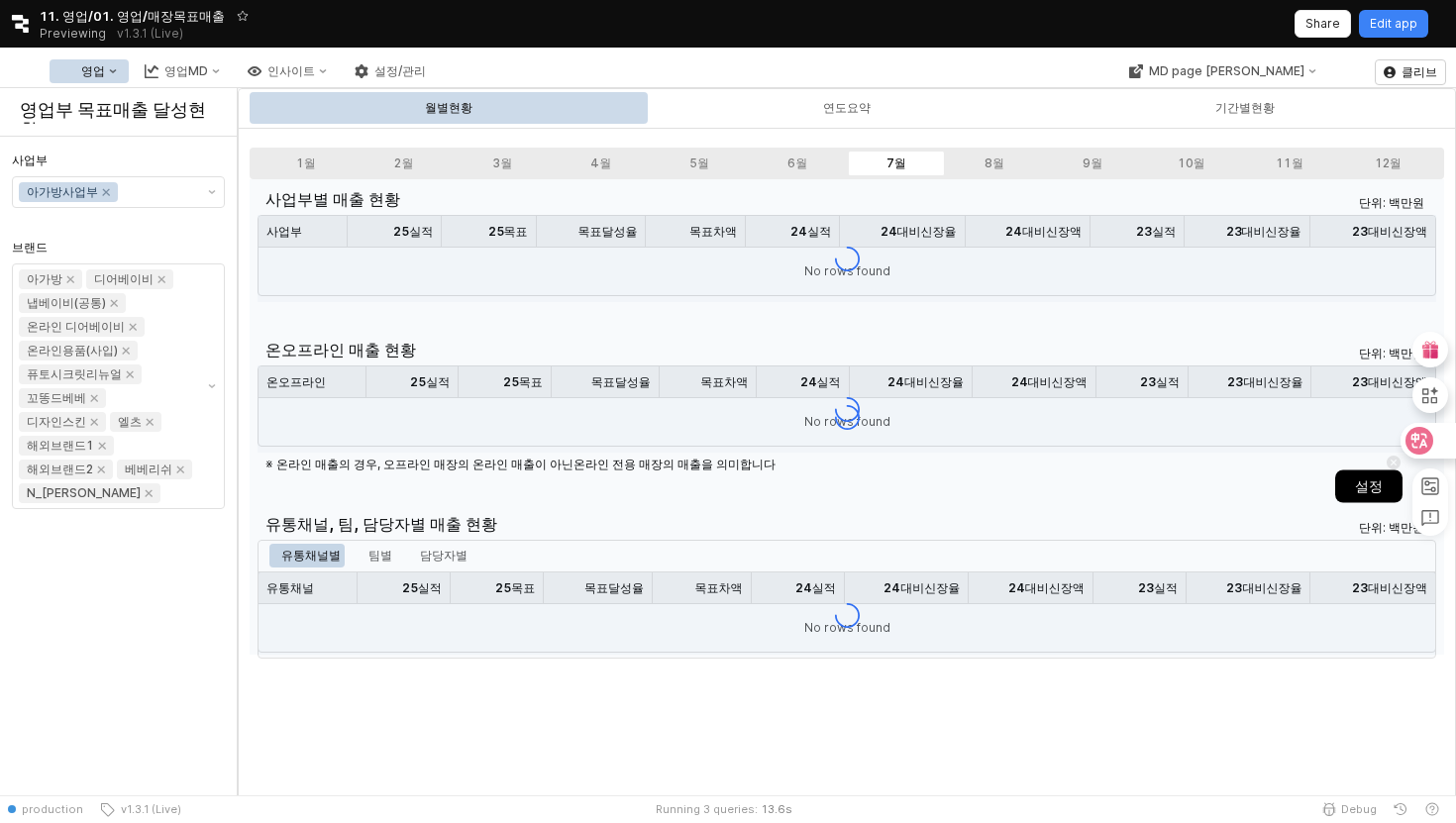 click 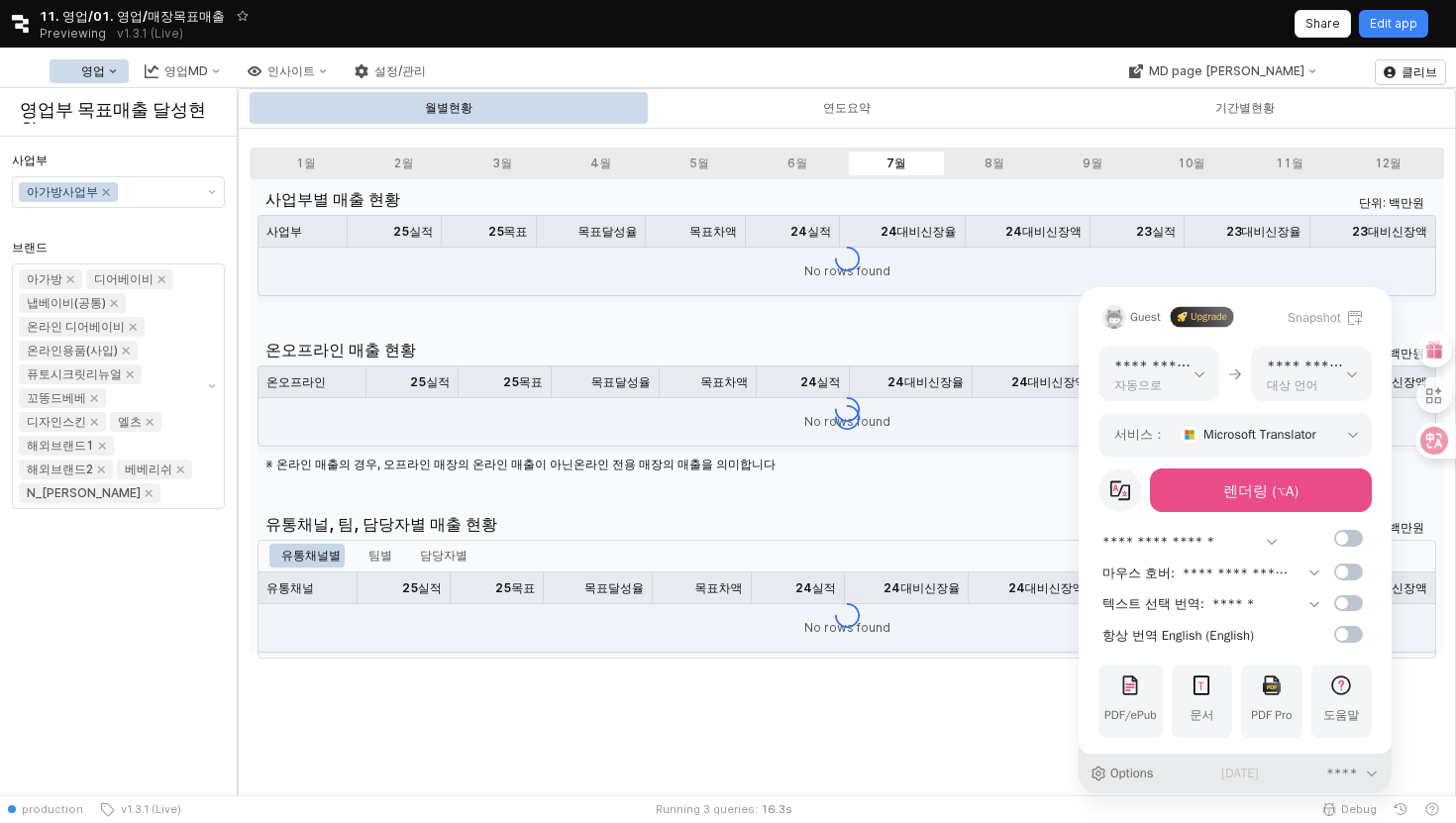 click on "**********" at bounding box center [1185, 542] 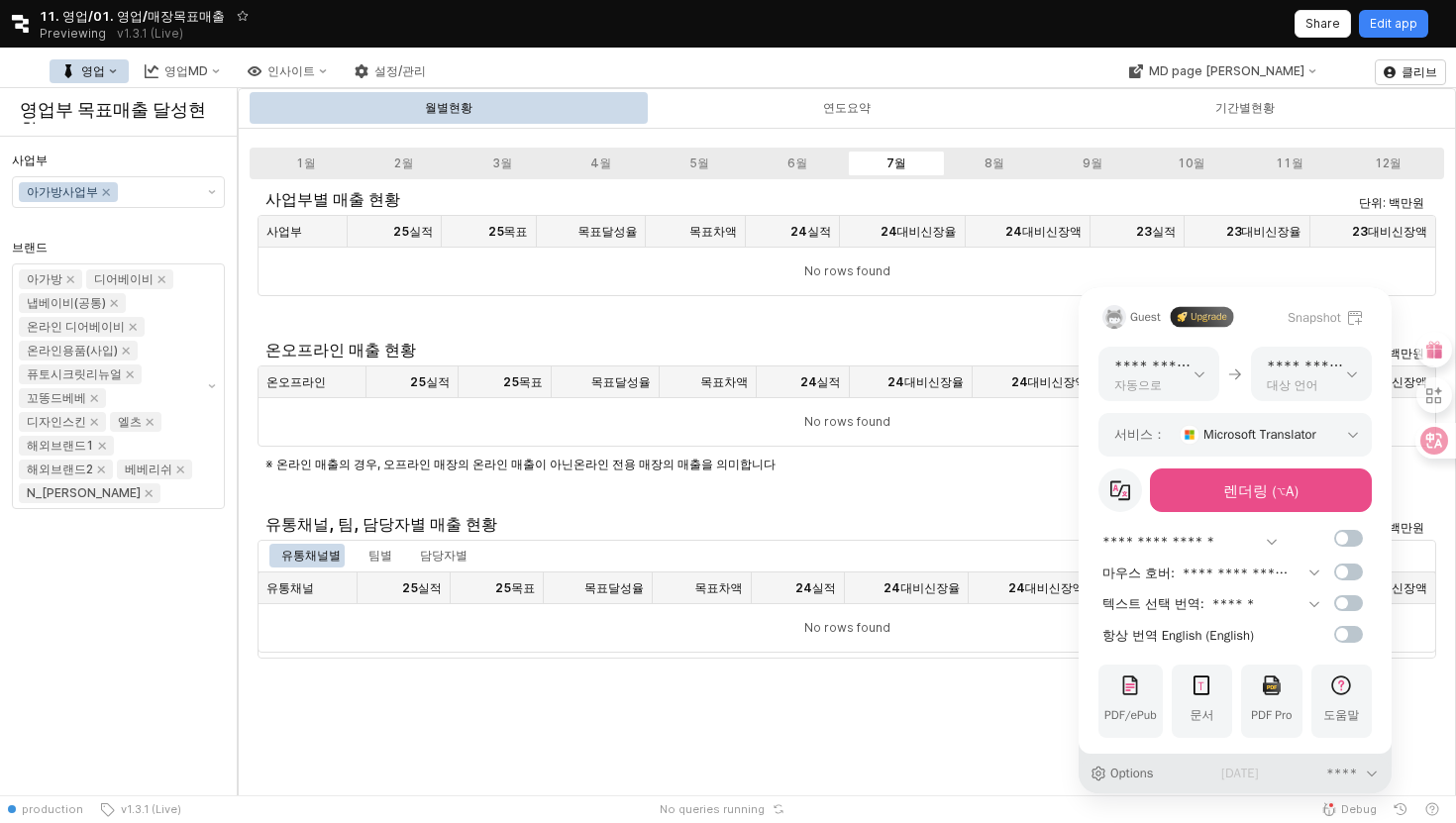click on "**********" at bounding box center (1353, 773) 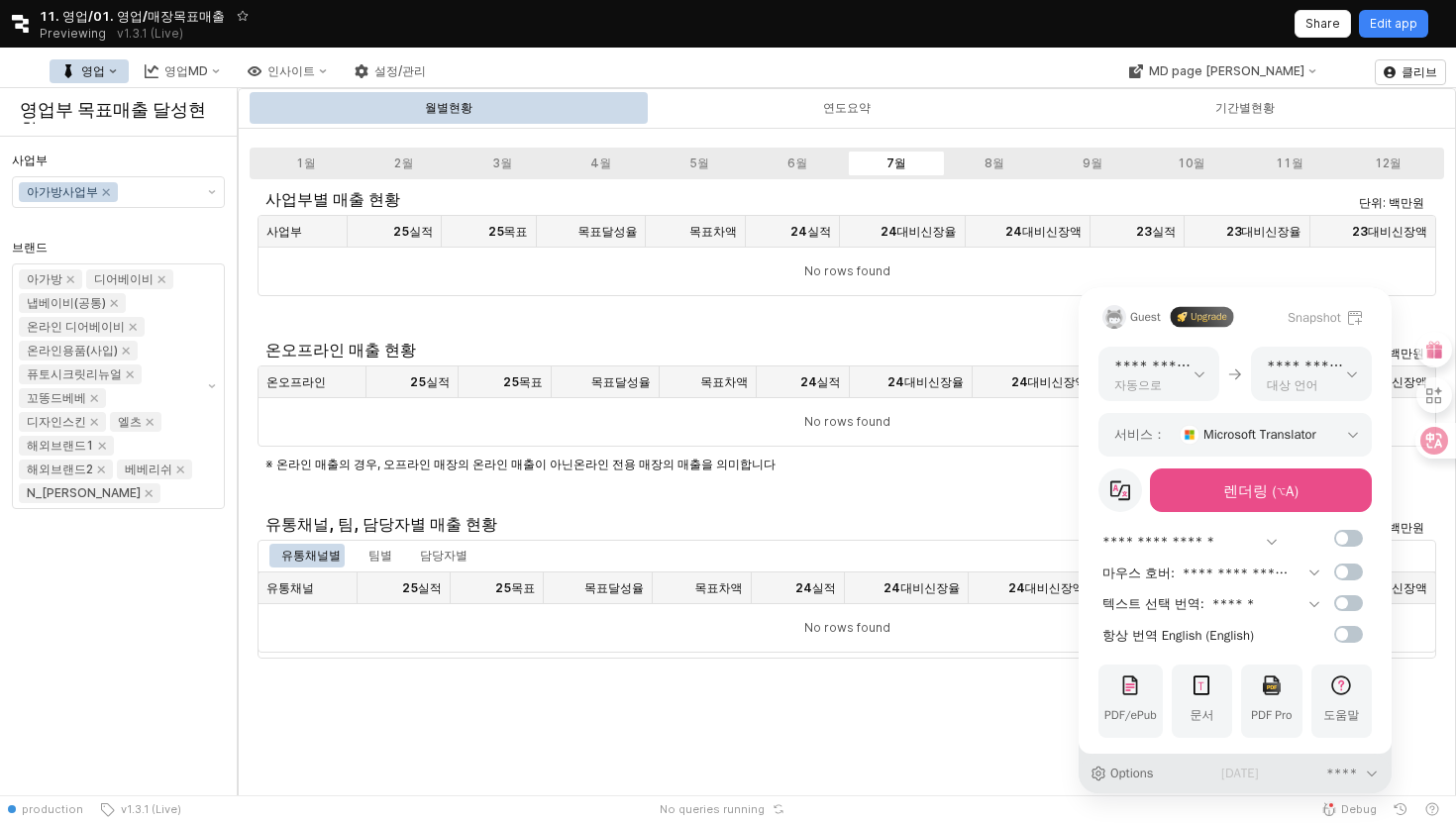 click on "Options" at bounding box center (1122, 773) 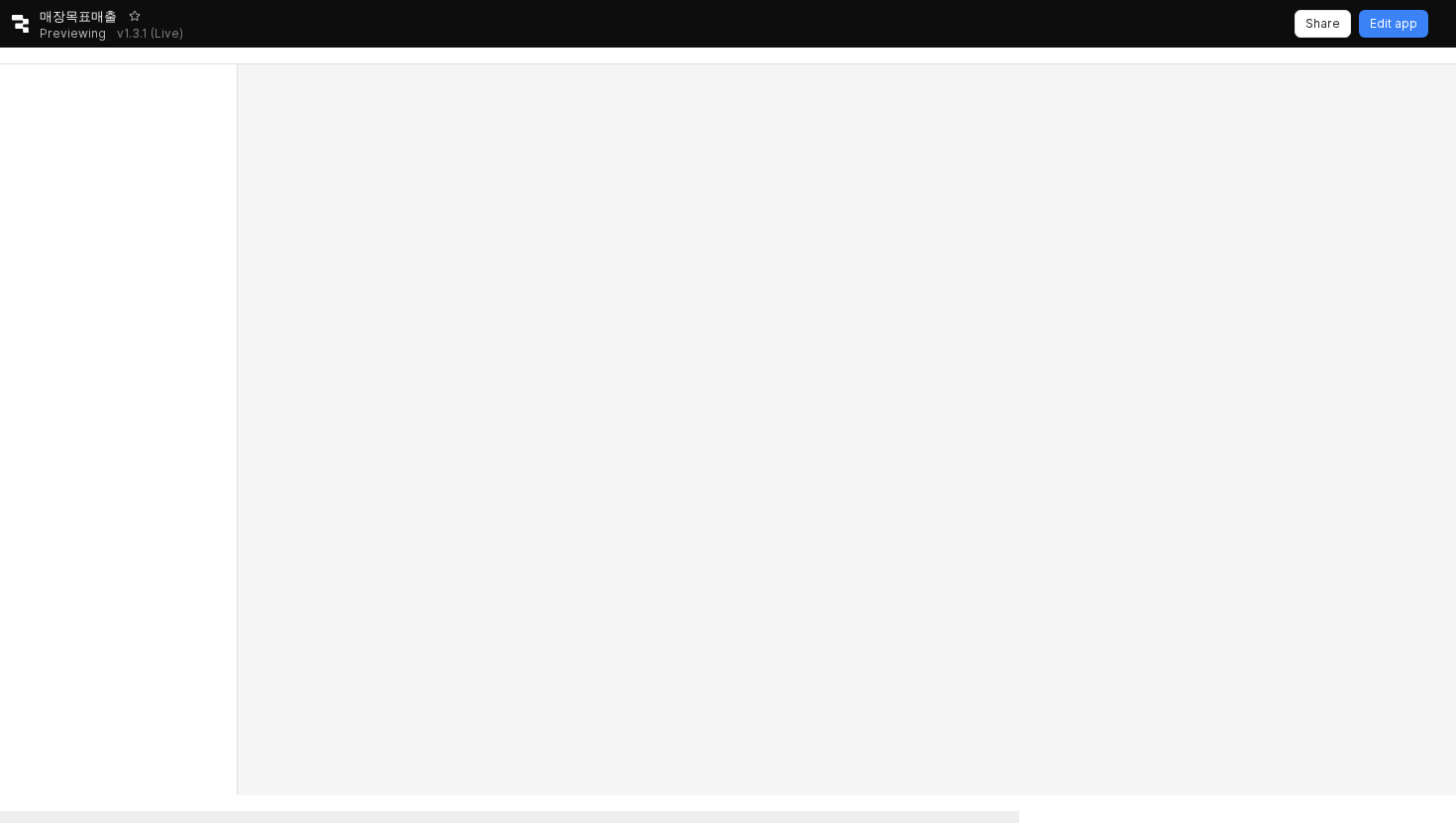 scroll, scrollTop: 0, scrollLeft: 0, axis: both 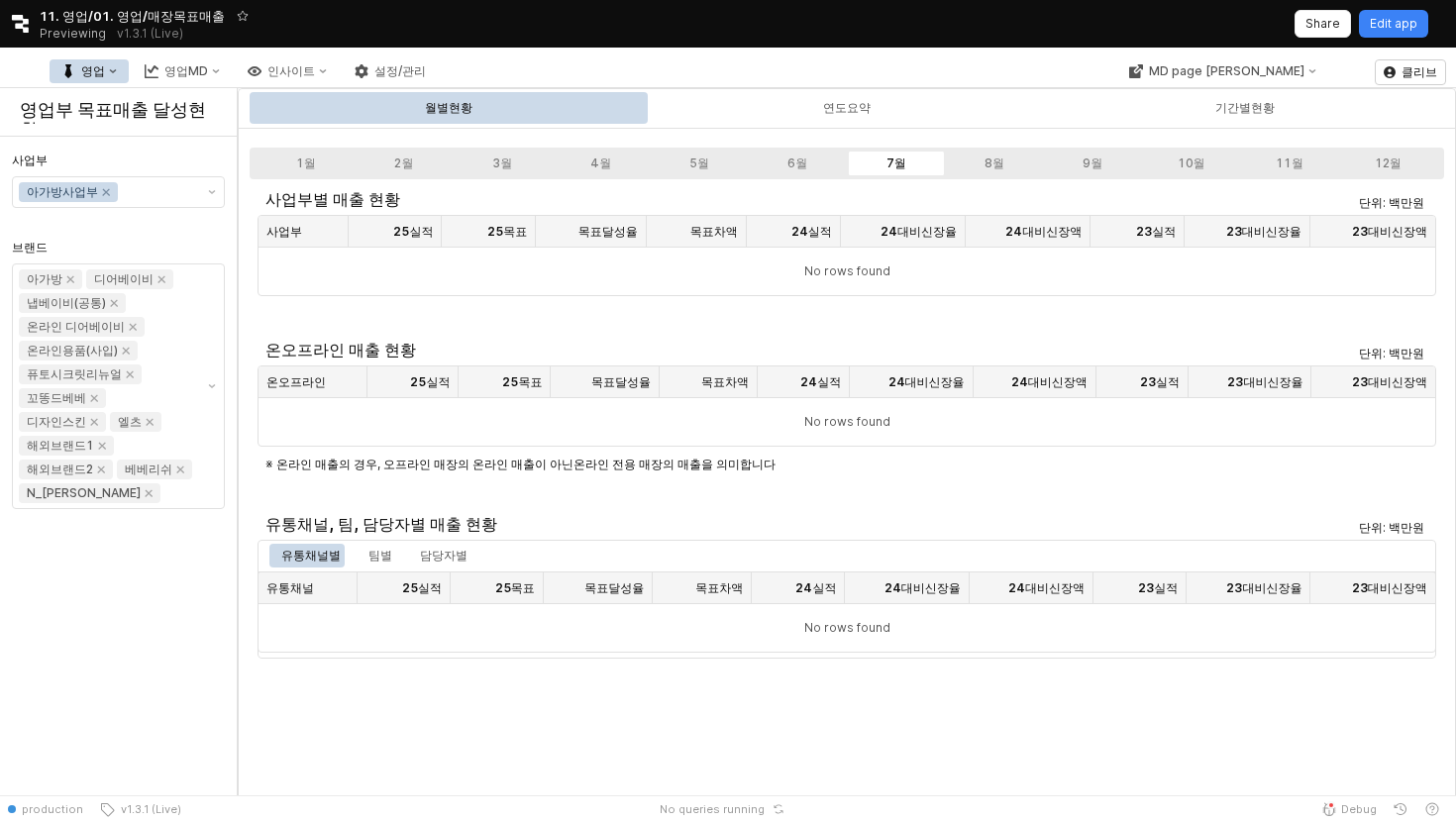 click 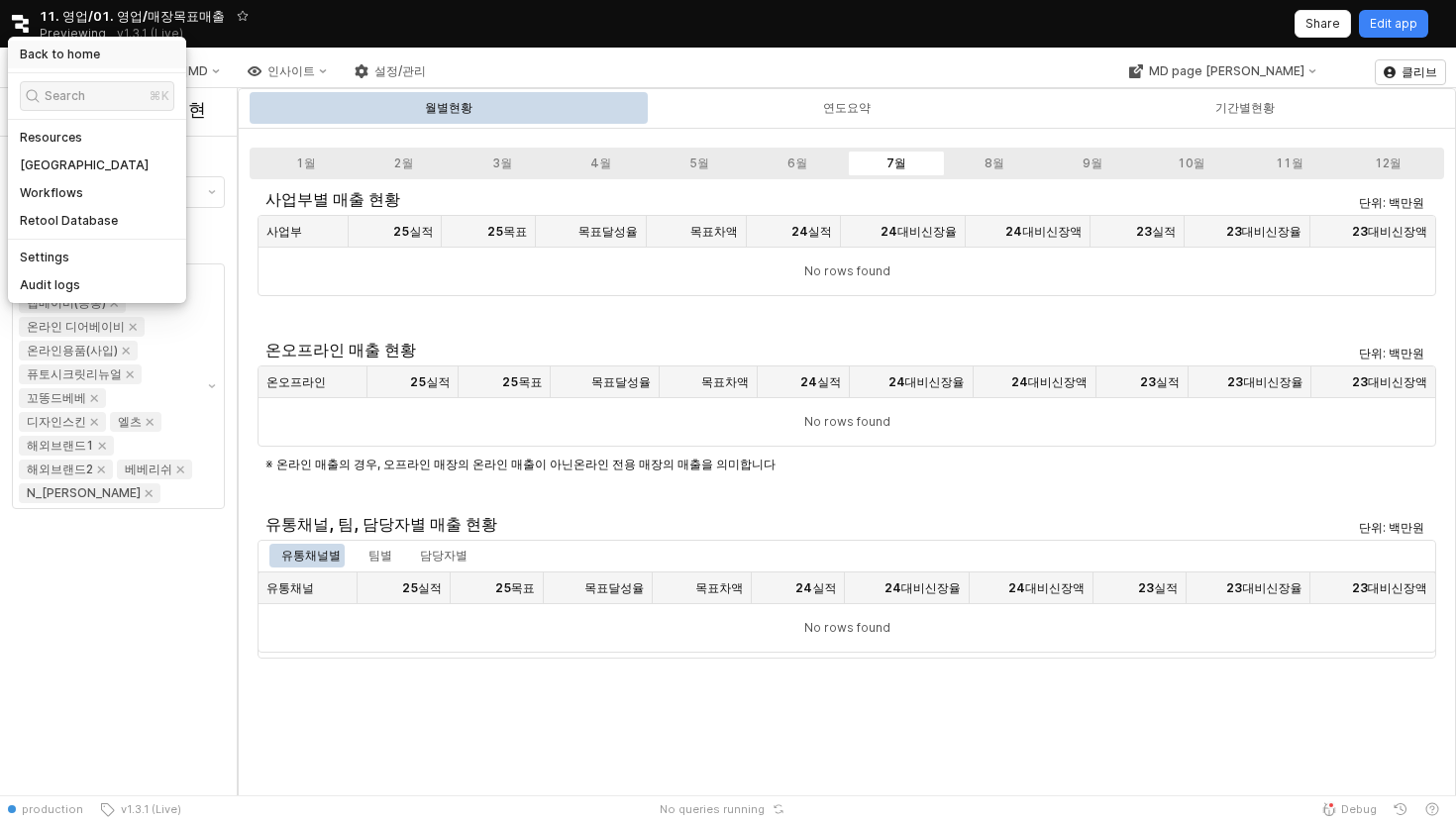 click on "Back to home" at bounding box center (59, 54) 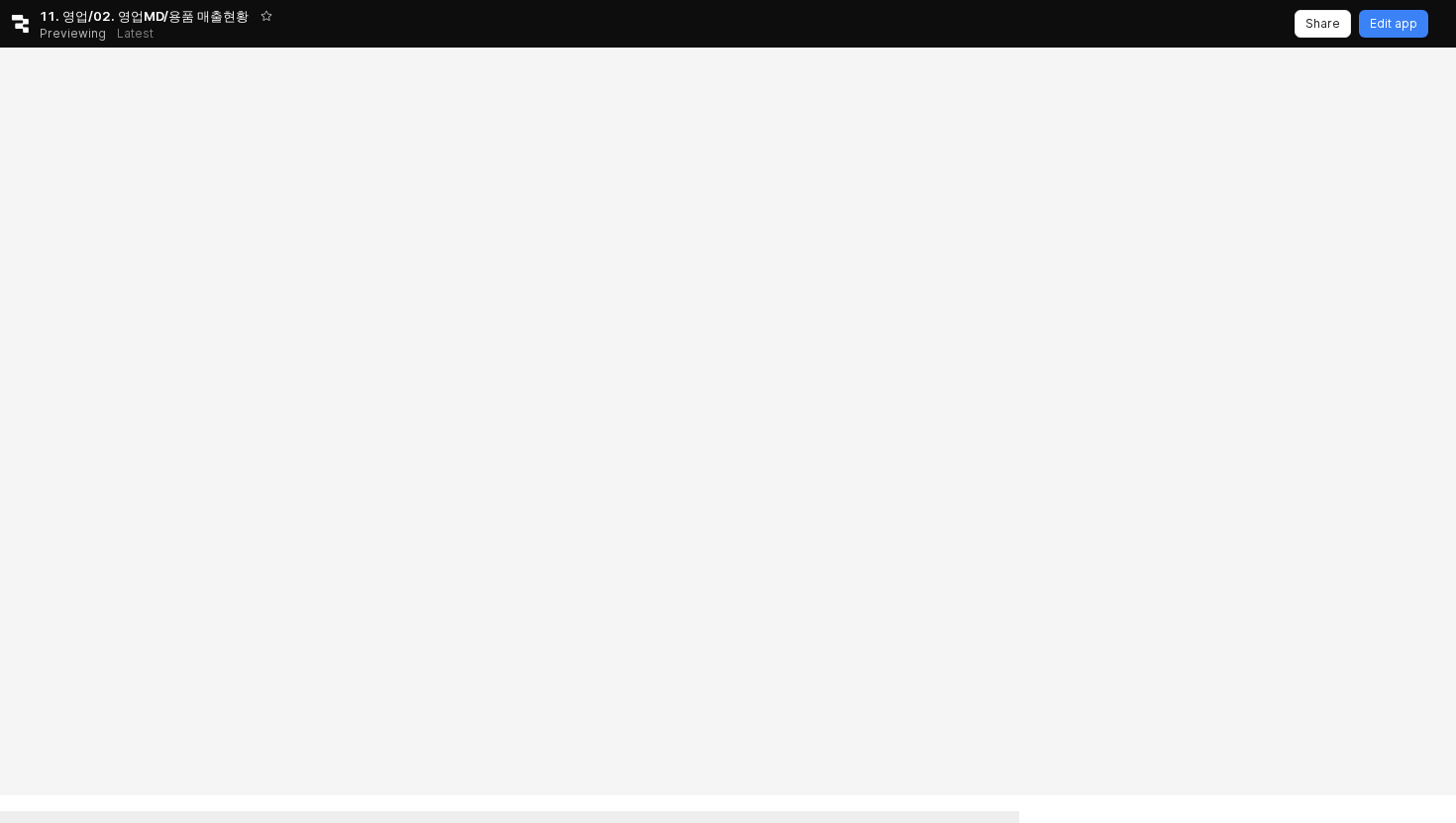 scroll, scrollTop: 0, scrollLeft: 0, axis: both 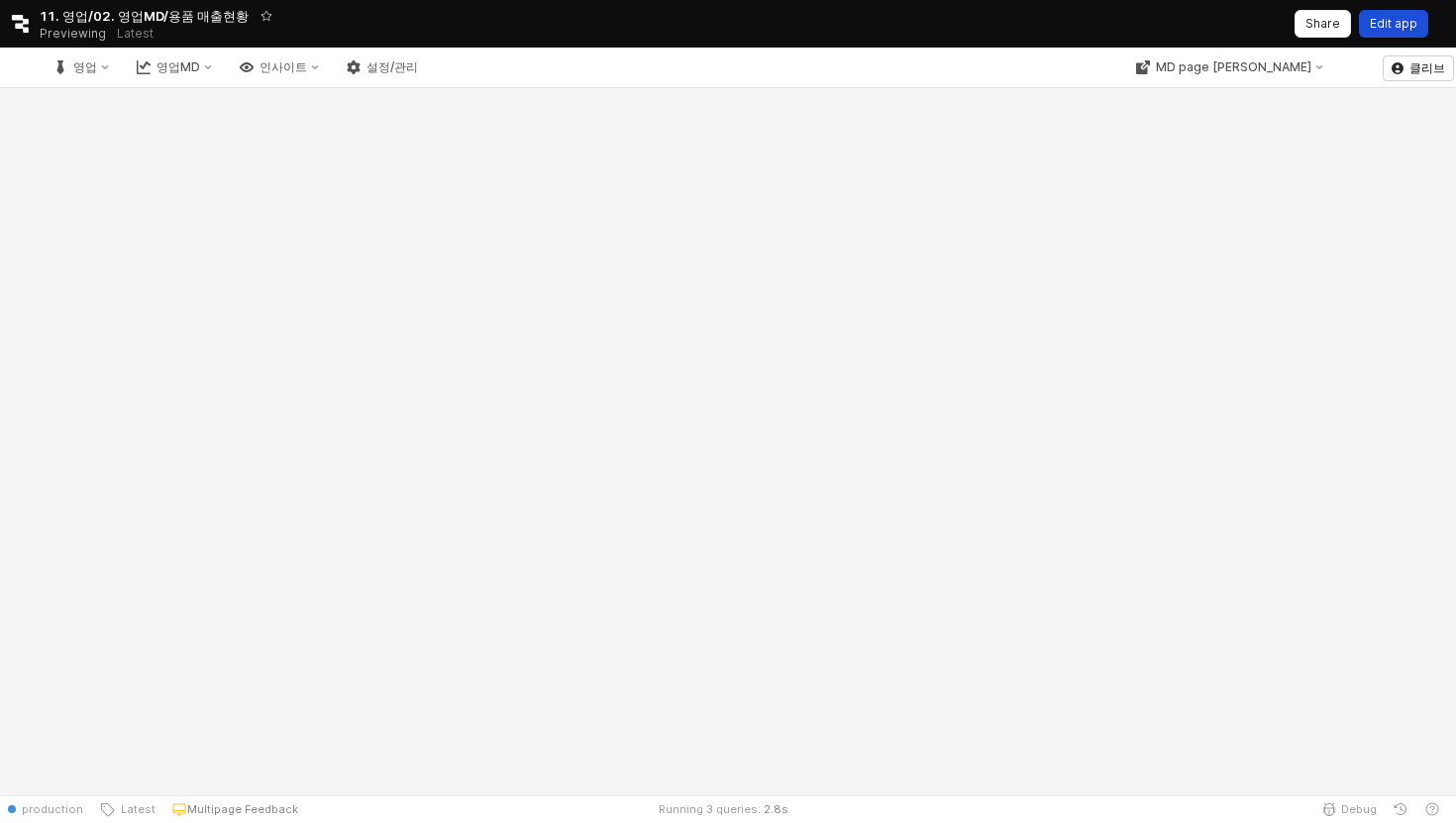 click on "Edit app" at bounding box center (1394, 24) 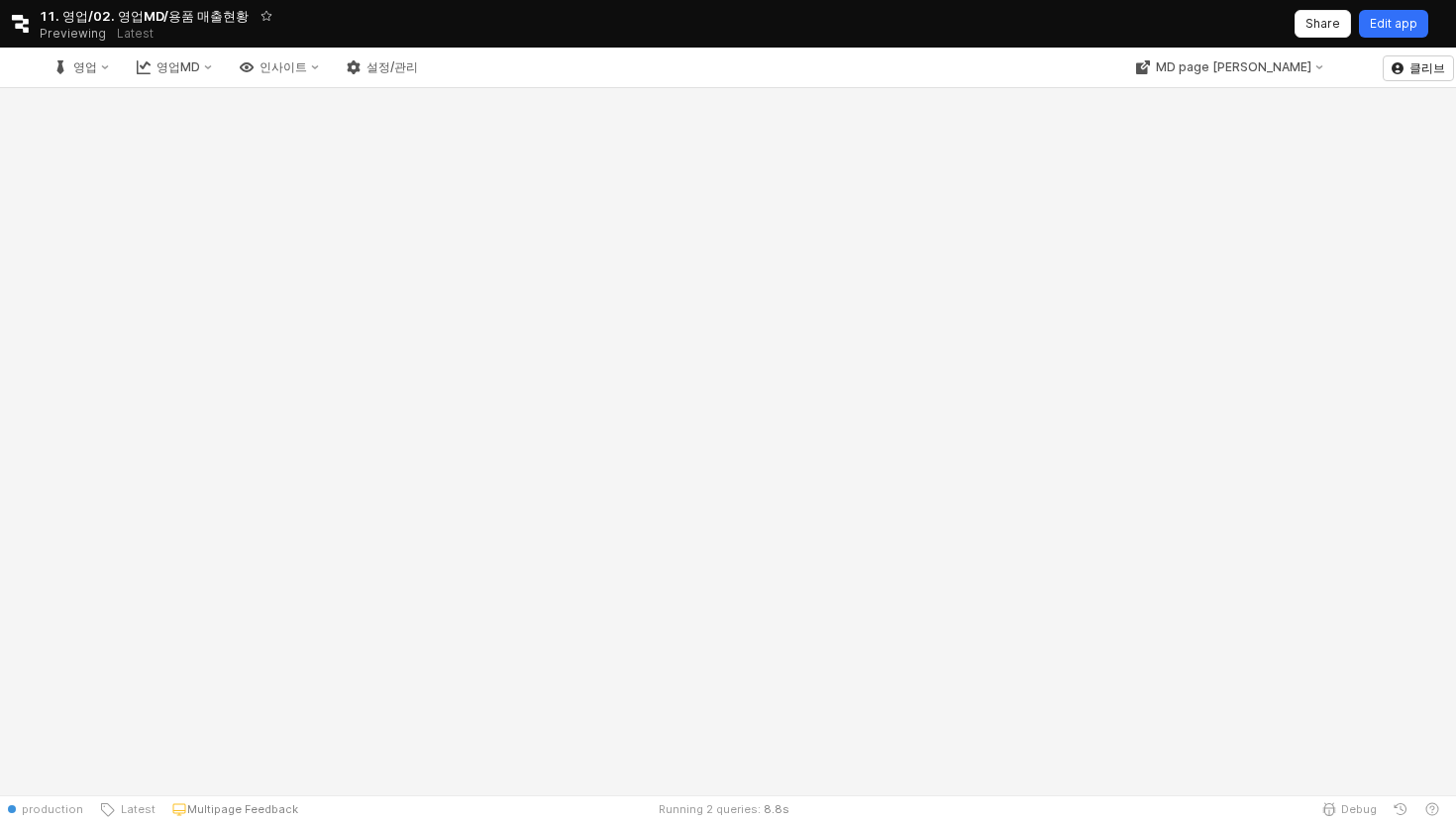 click on "Edit app" at bounding box center (1394, 24) 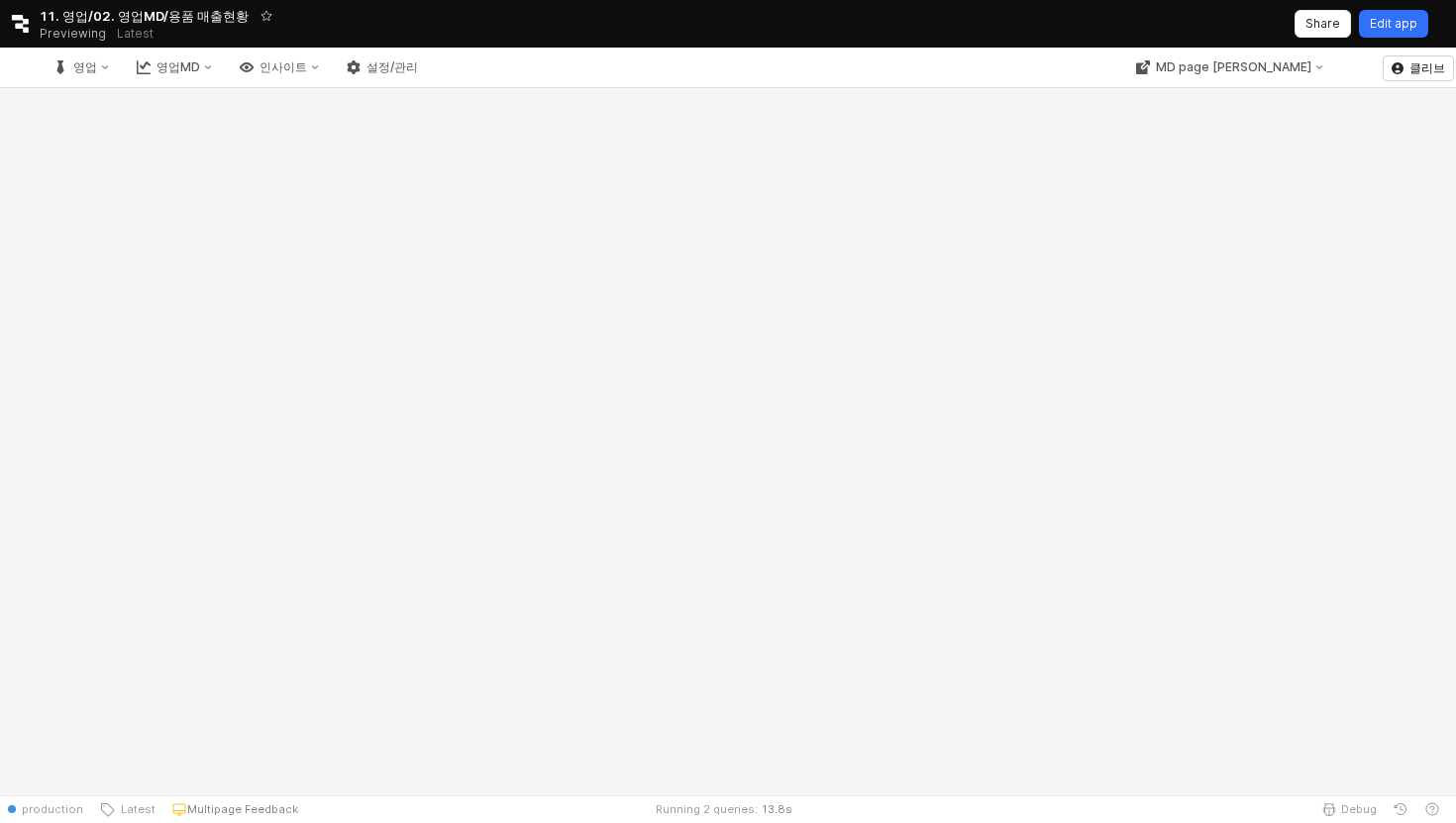click on "Edit app" at bounding box center [1394, 24] 